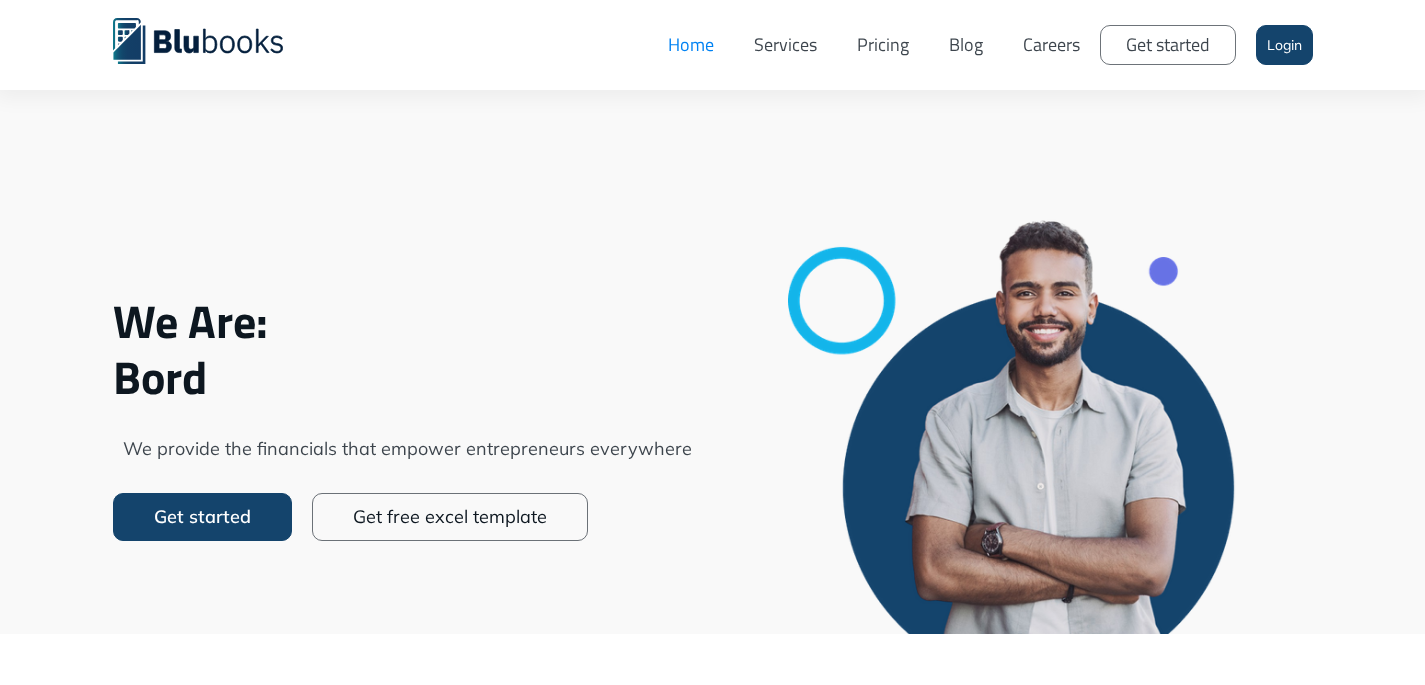 scroll, scrollTop: 0, scrollLeft: 0, axis: both 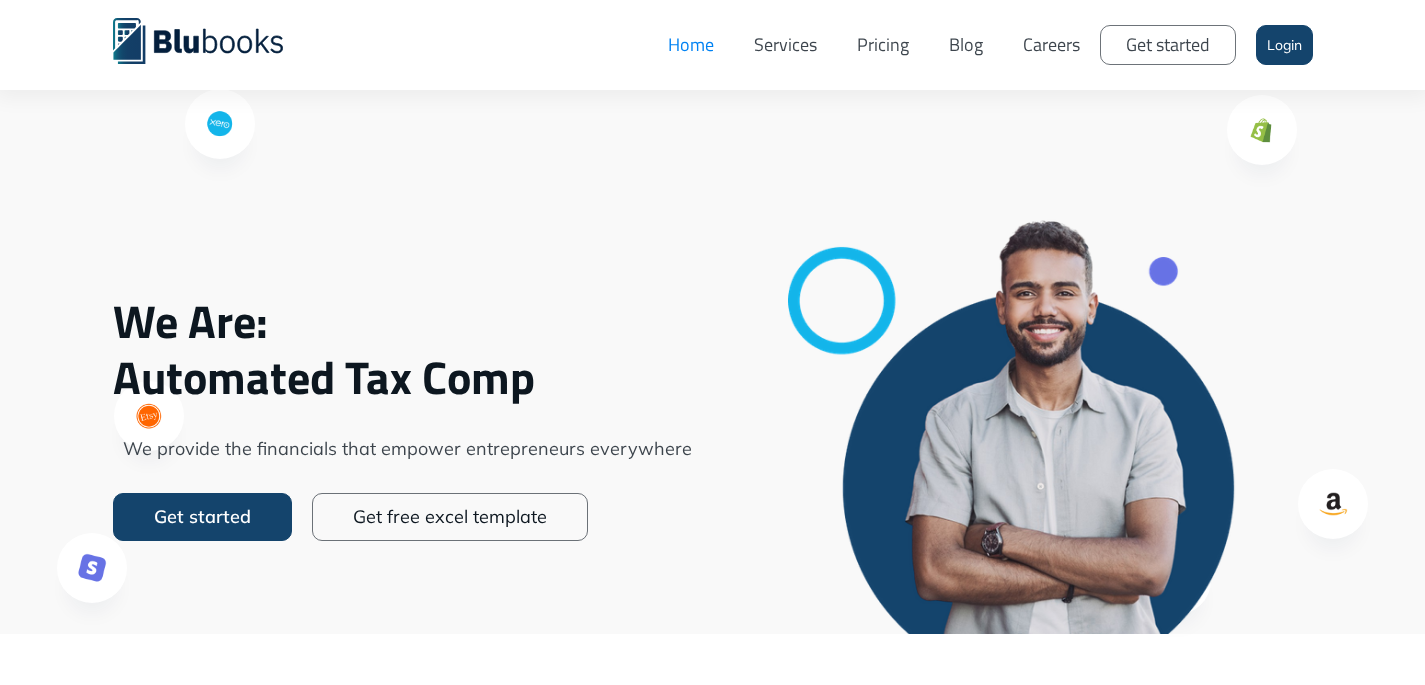 click on "Careers" at bounding box center [1051, 45] 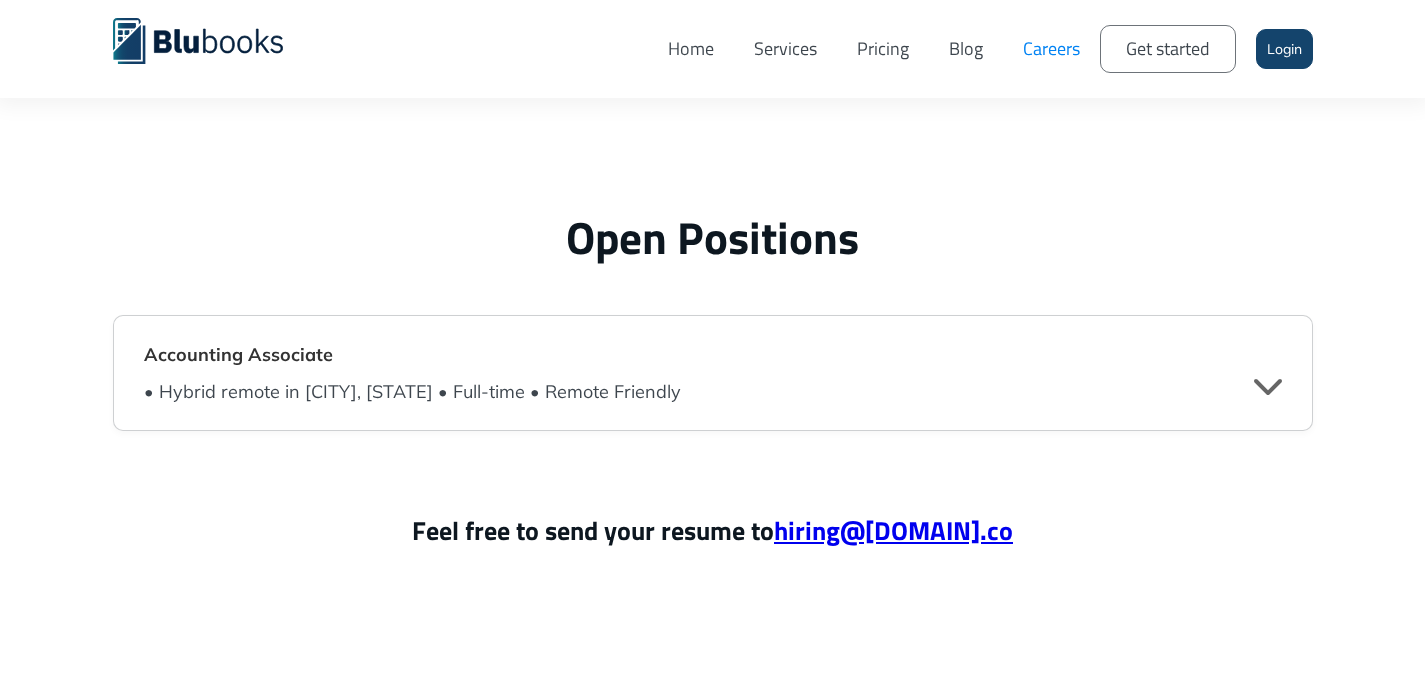 scroll, scrollTop: 4815, scrollLeft: 0, axis: vertical 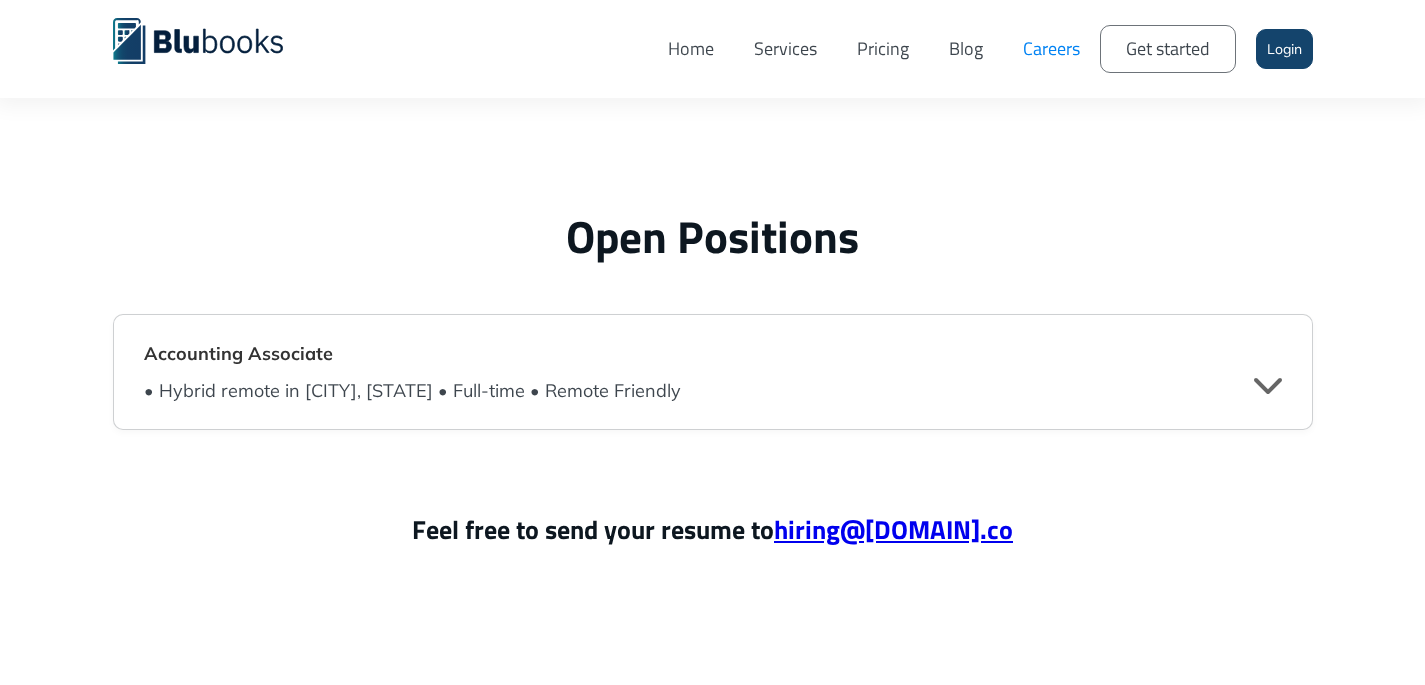click on "" at bounding box center [1268, 384] 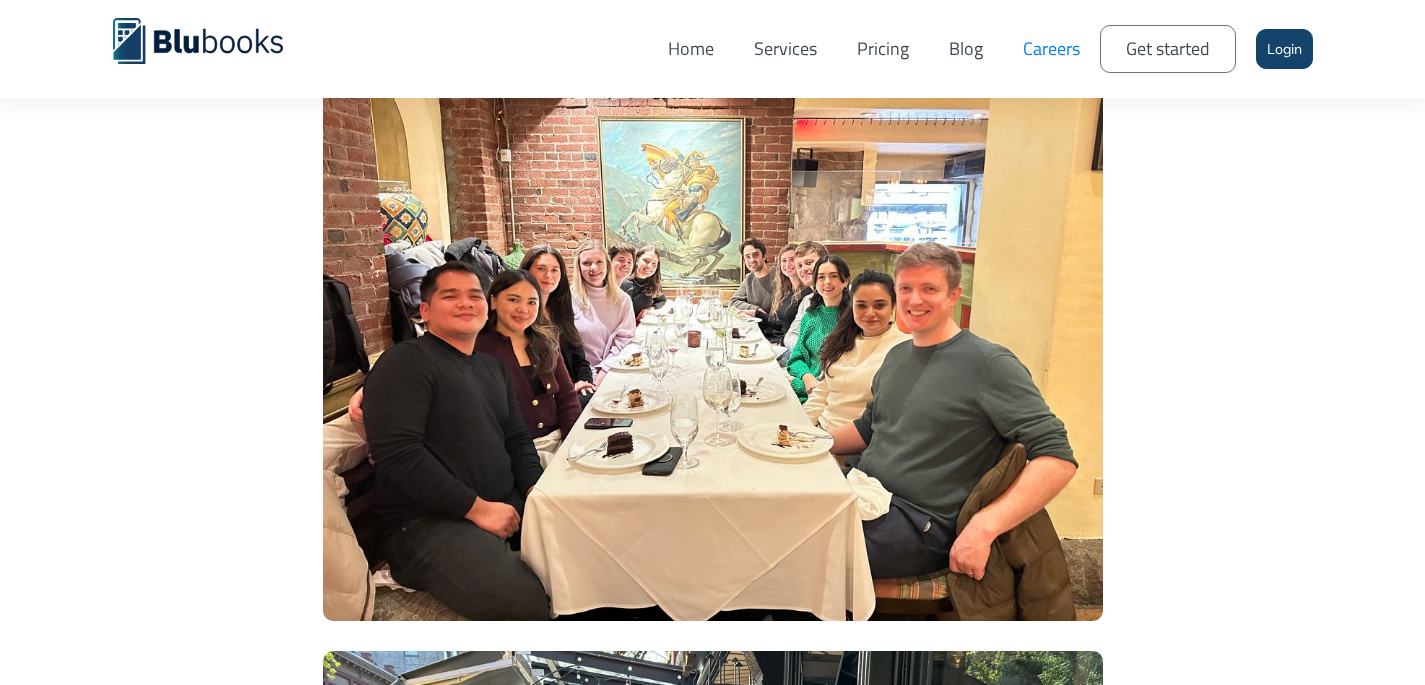 scroll, scrollTop: 2482, scrollLeft: 0, axis: vertical 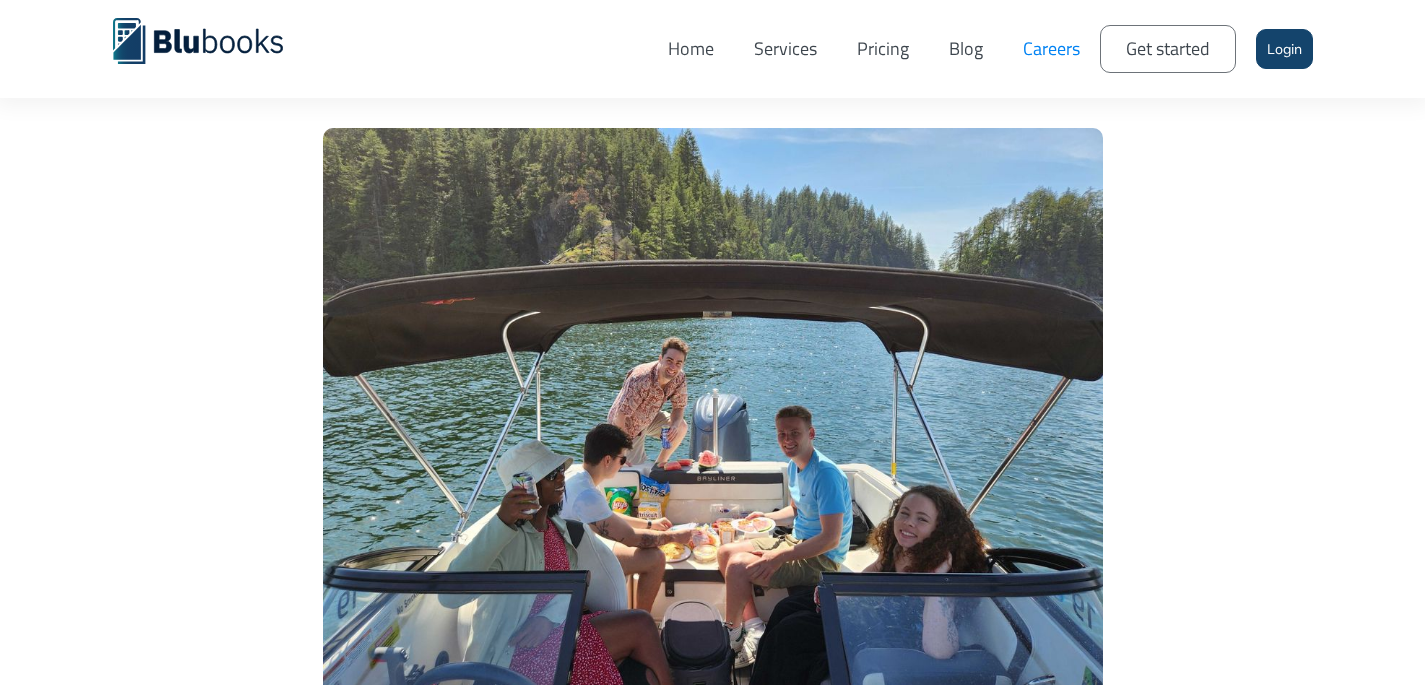 click on "Pricing" at bounding box center (883, 49) 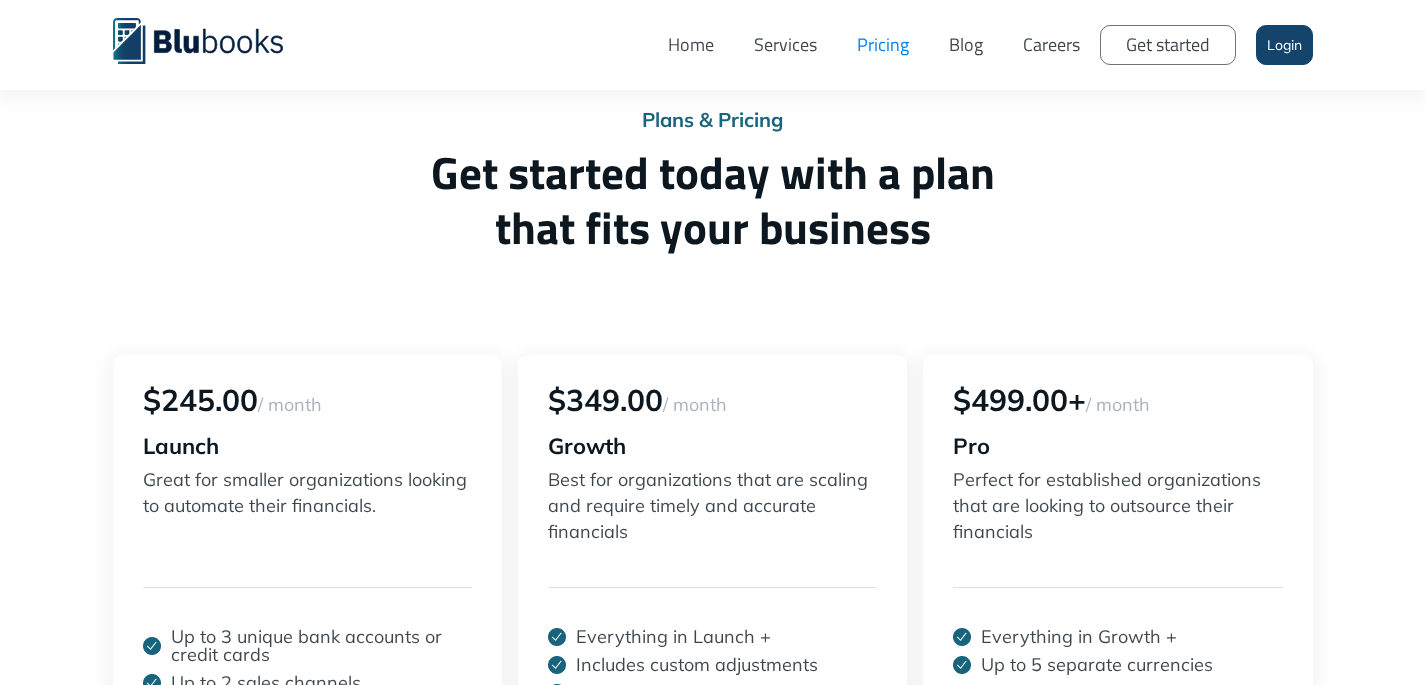 scroll, scrollTop: 0, scrollLeft: 0, axis: both 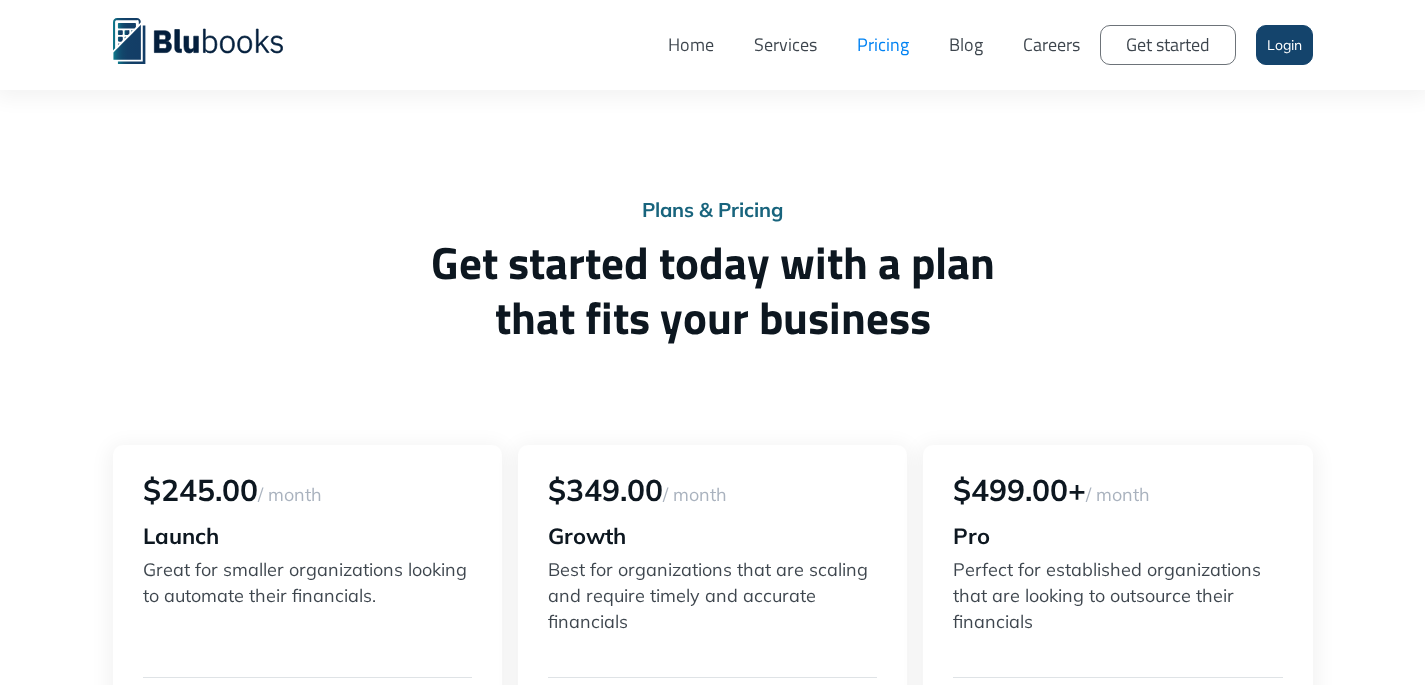click on "Home" at bounding box center [691, 45] 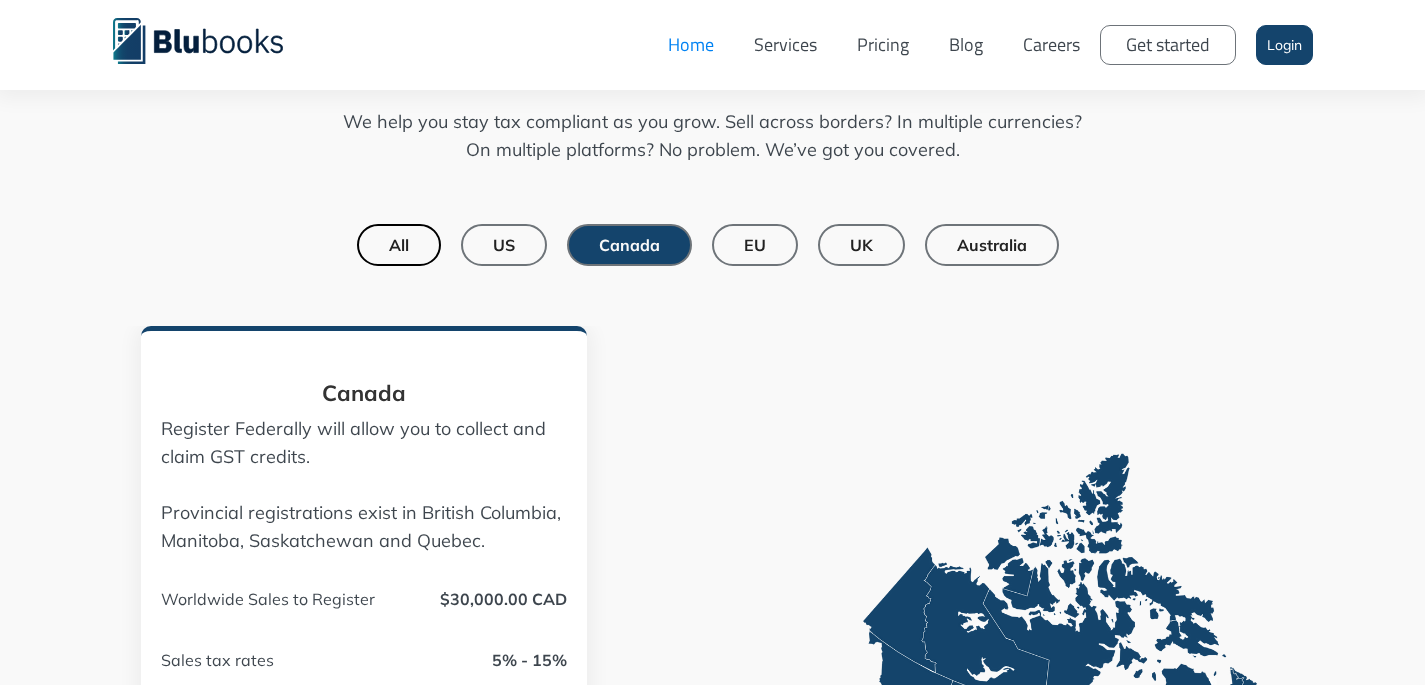 scroll, scrollTop: 1489, scrollLeft: 0, axis: vertical 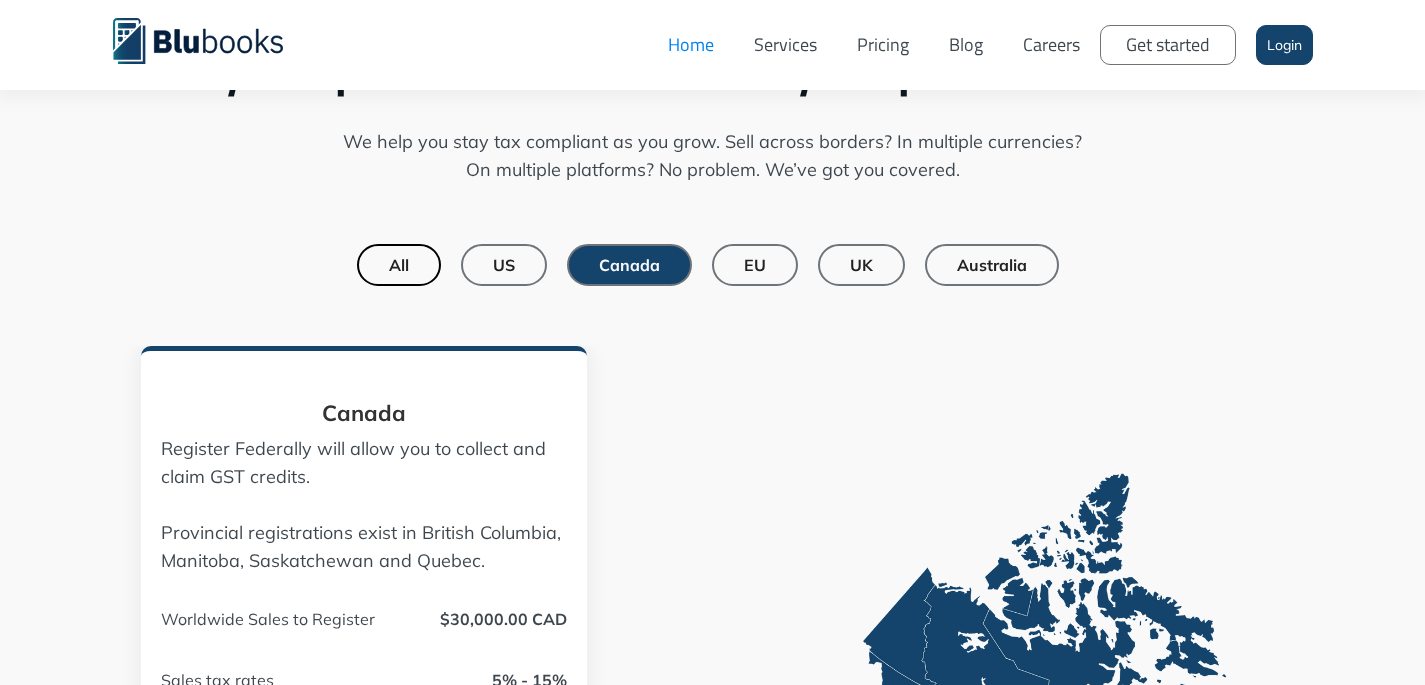 click on "US" at bounding box center (504, 265) 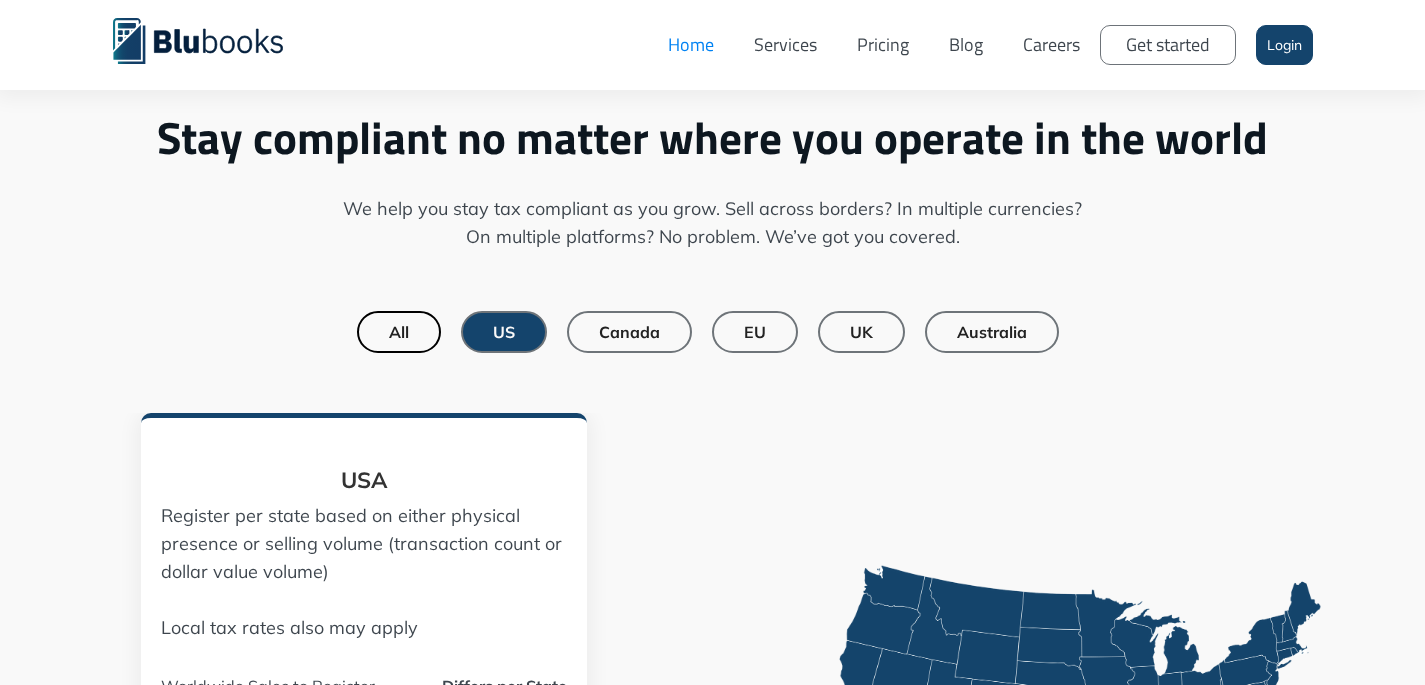 scroll, scrollTop: 1423, scrollLeft: 0, axis: vertical 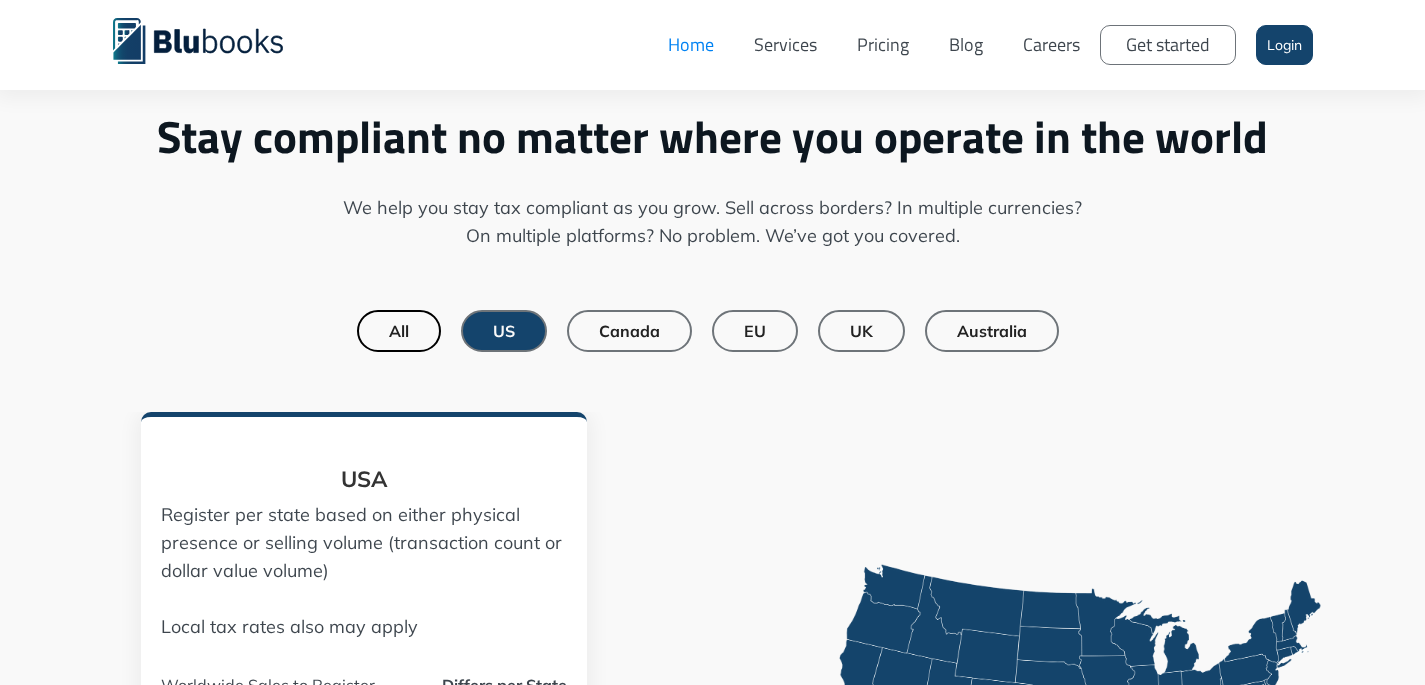 click on "EU" at bounding box center [755, 331] 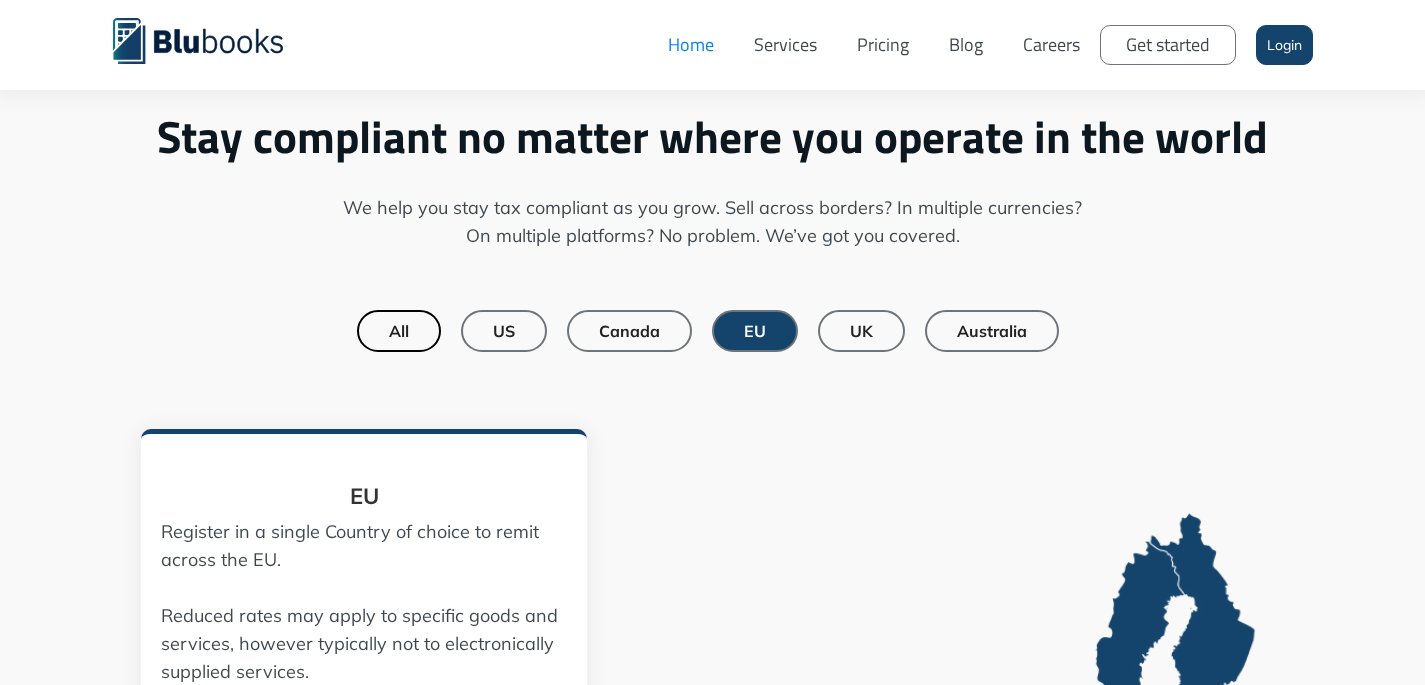 click on "UK" at bounding box center [861, 331] 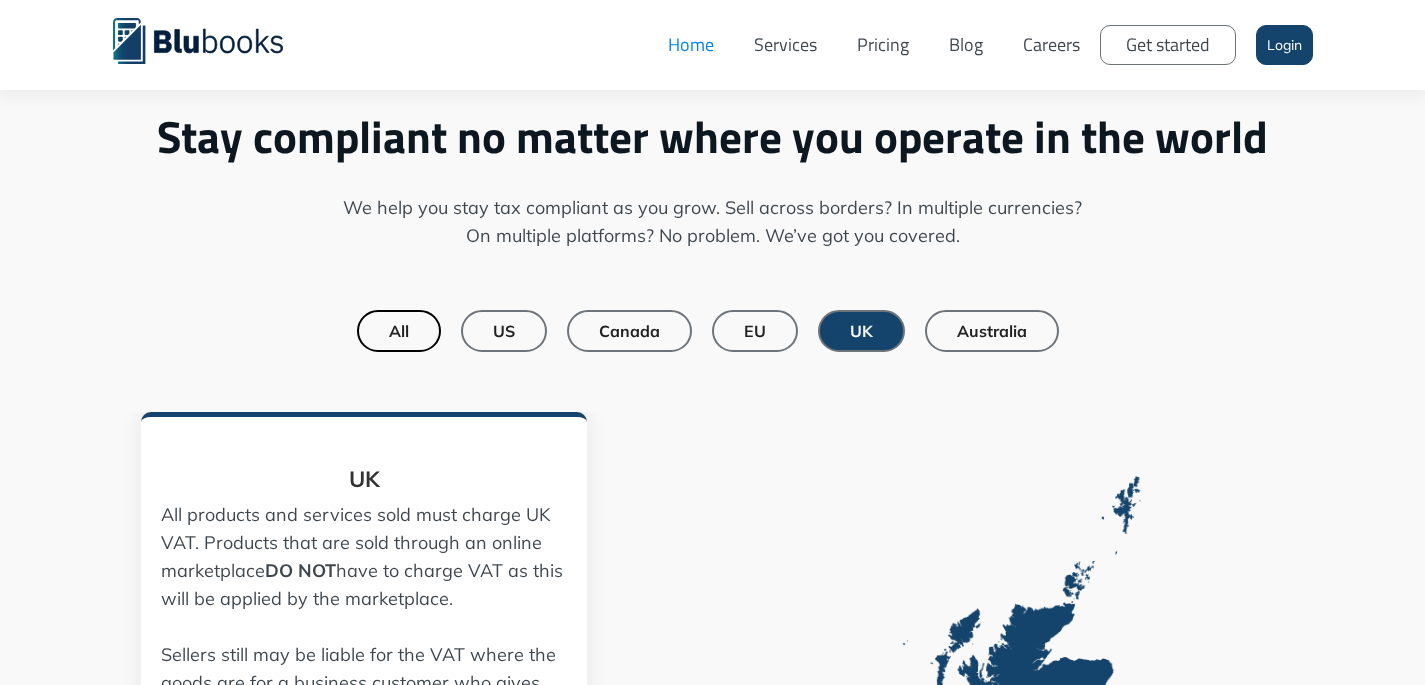 click on "Australia" at bounding box center [992, 331] 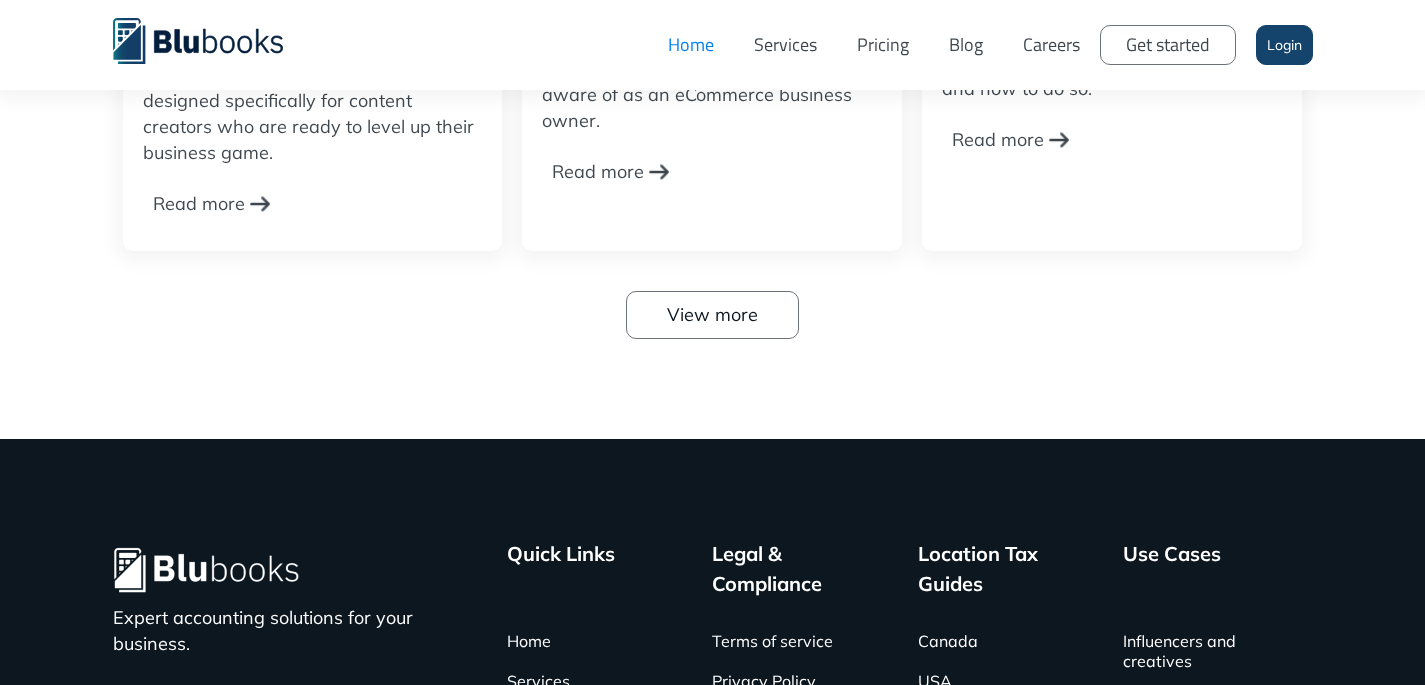 scroll, scrollTop: 6305, scrollLeft: 0, axis: vertical 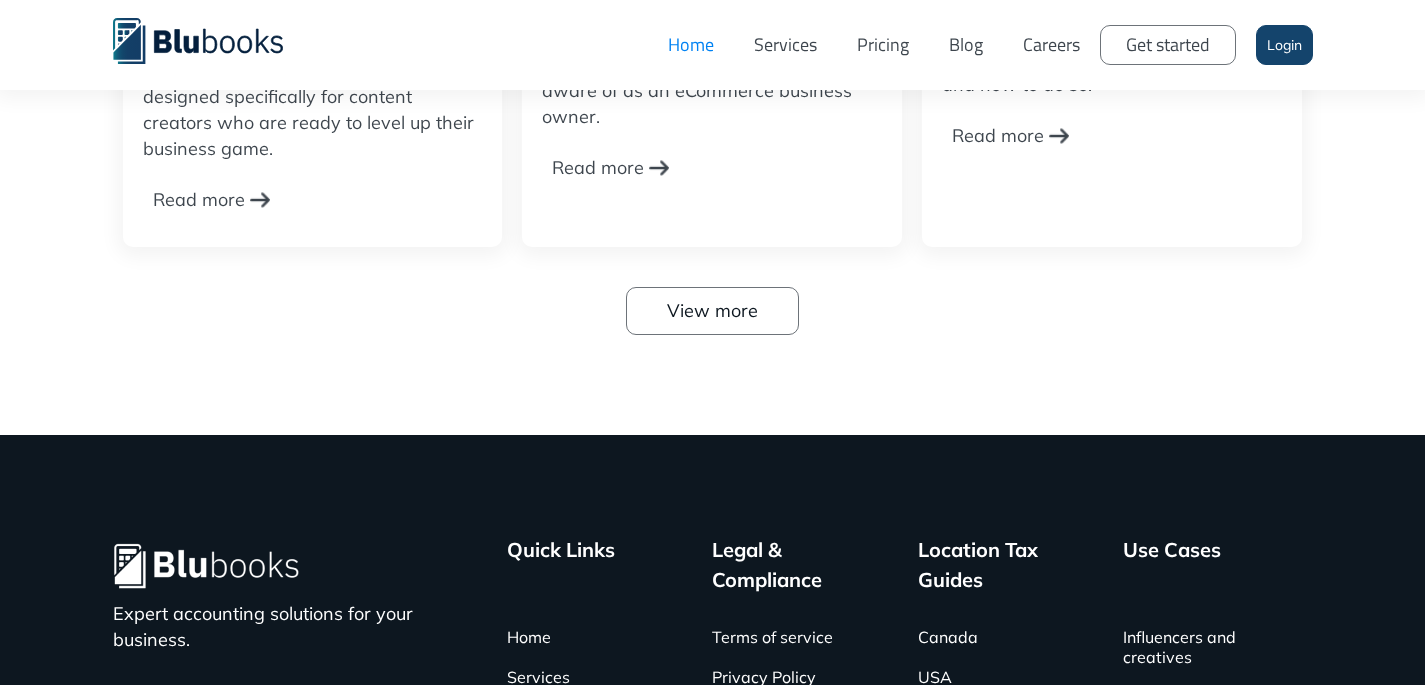 click on "View more" at bounding box center (712, 311) 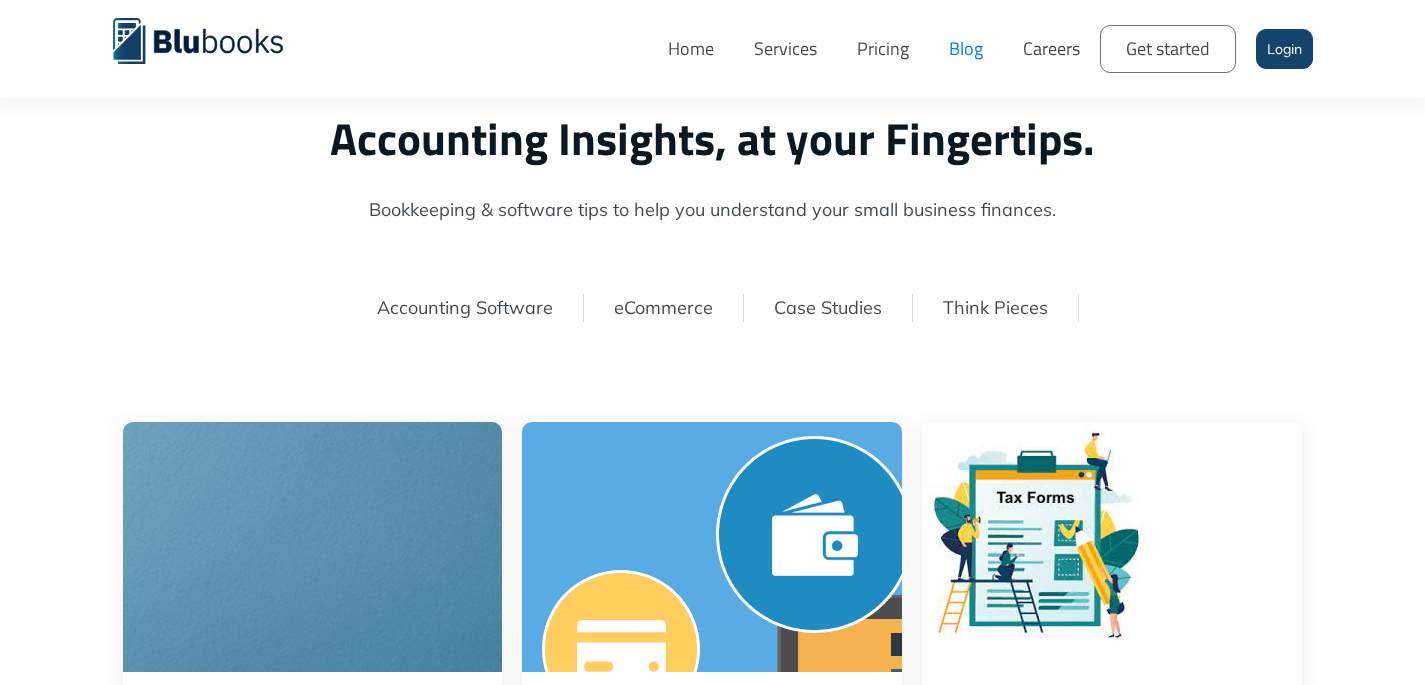 scroll, scrollTop: 124, scrollLeft: 0, axis: vertical 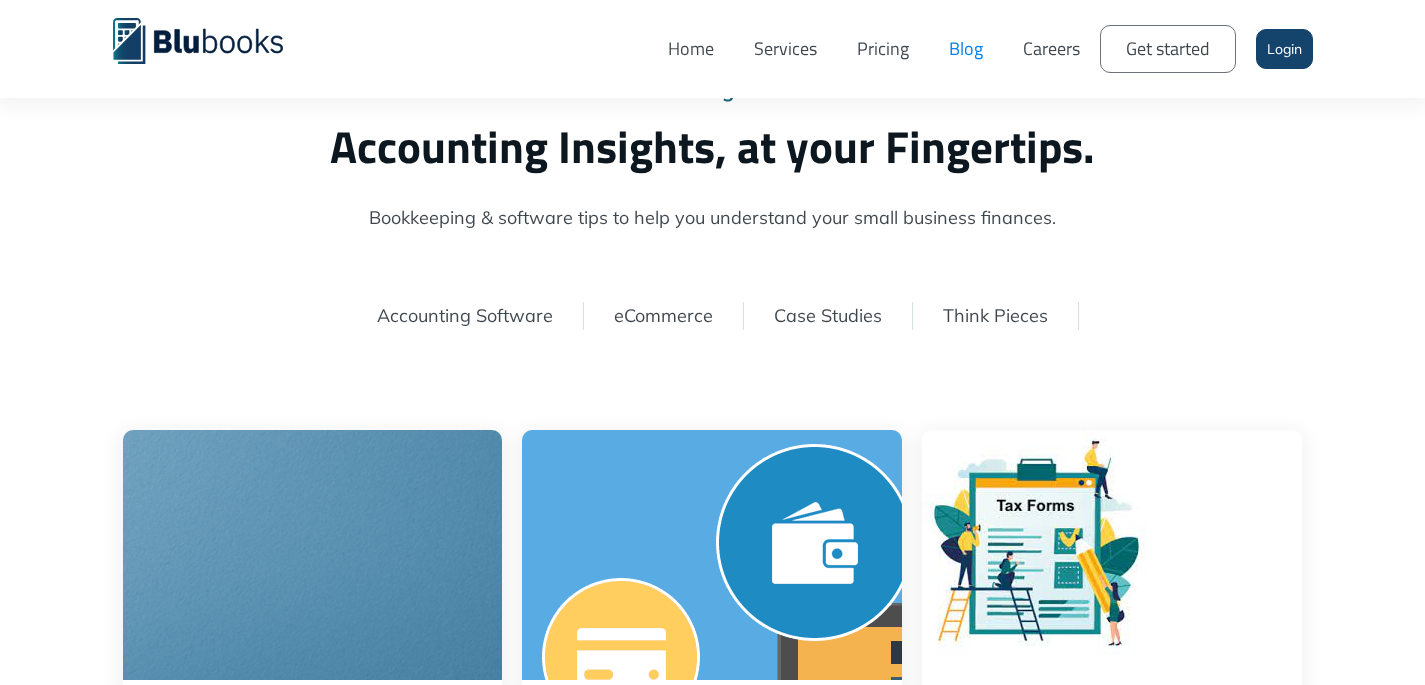 click on "eCommerce" at bounding box center (663, 315) 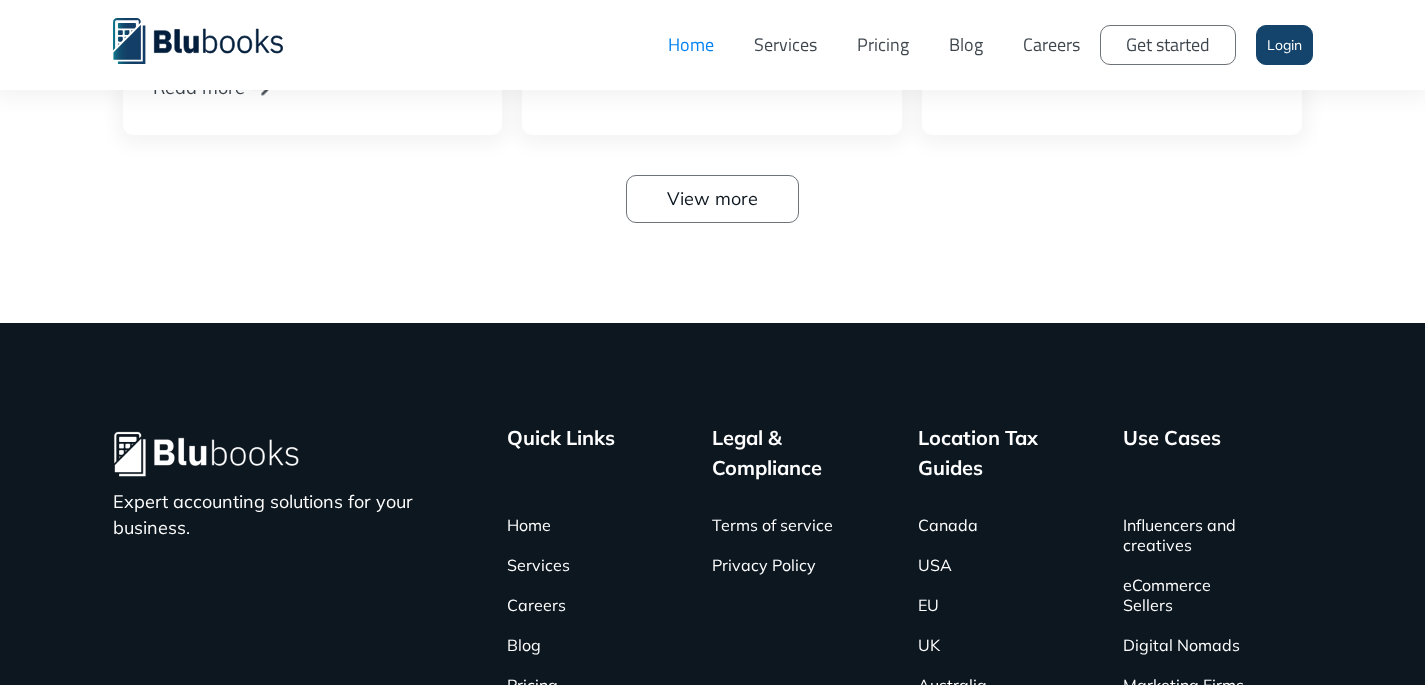 scroll, scrollTop: 6367, scrollLeft: 0, axis: vertical 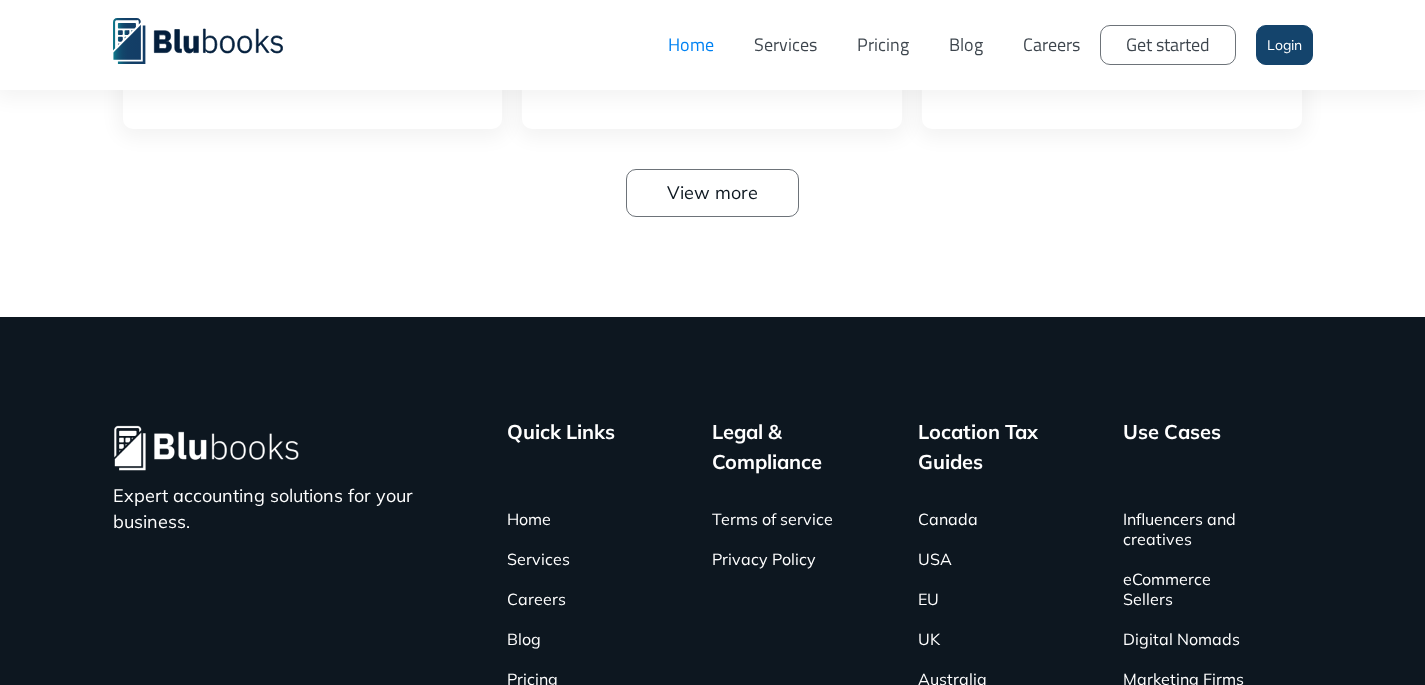click on "Careers" at bounding box center [1051, 45] 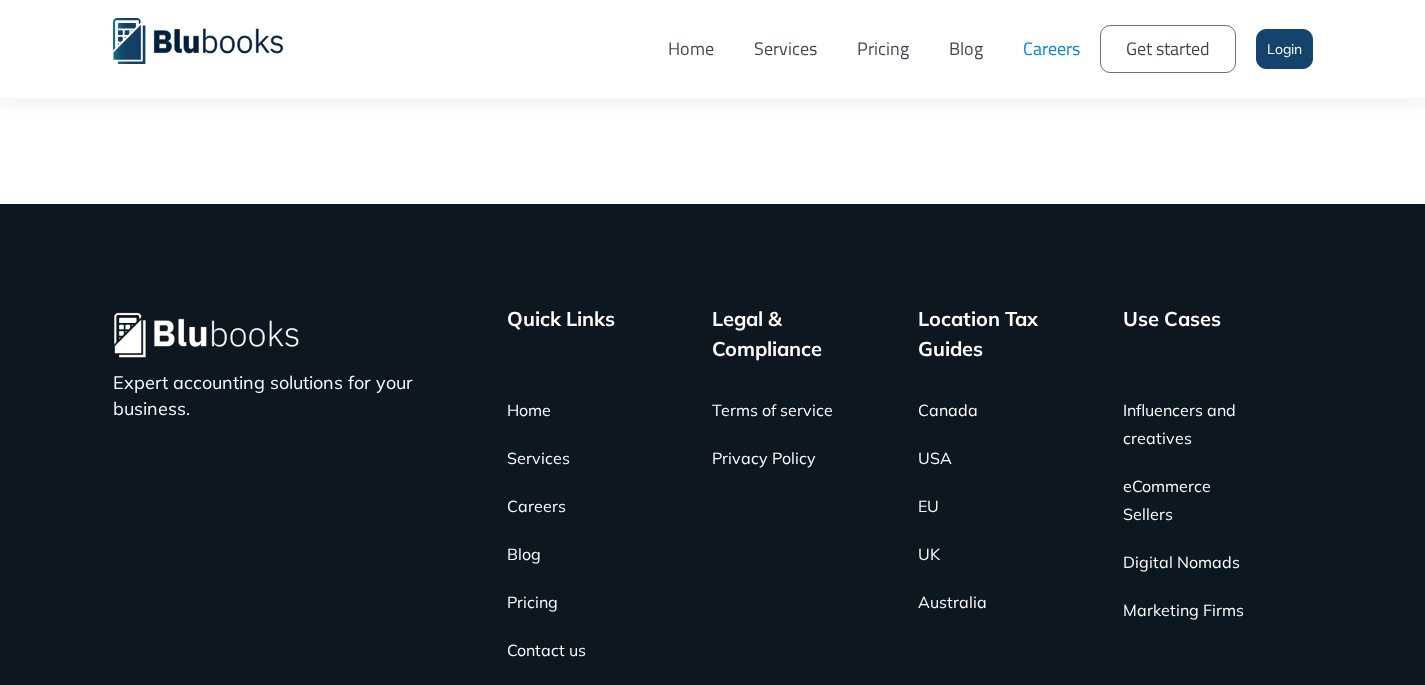 scroll, scrollTop: 5303, scrollLeft: 0, axis: vertical 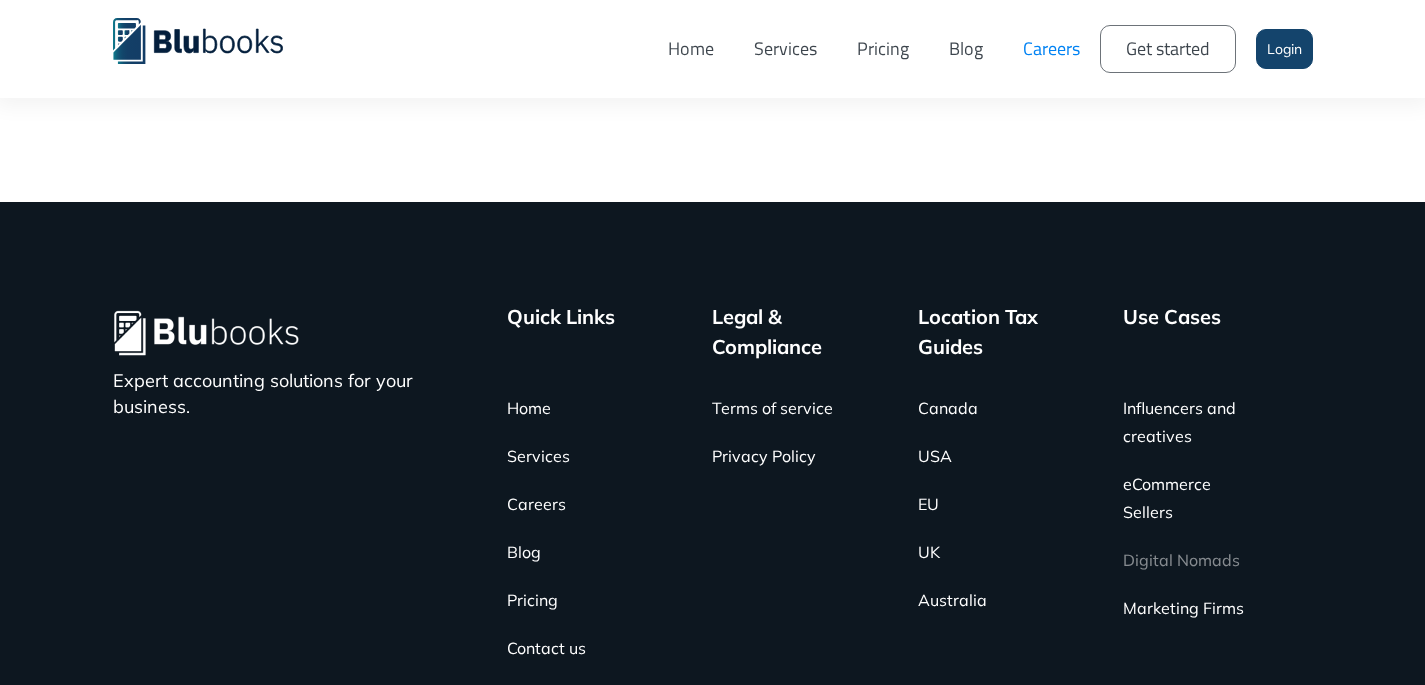 click on "Digital Nomads" at bounding box center (1181, 560) 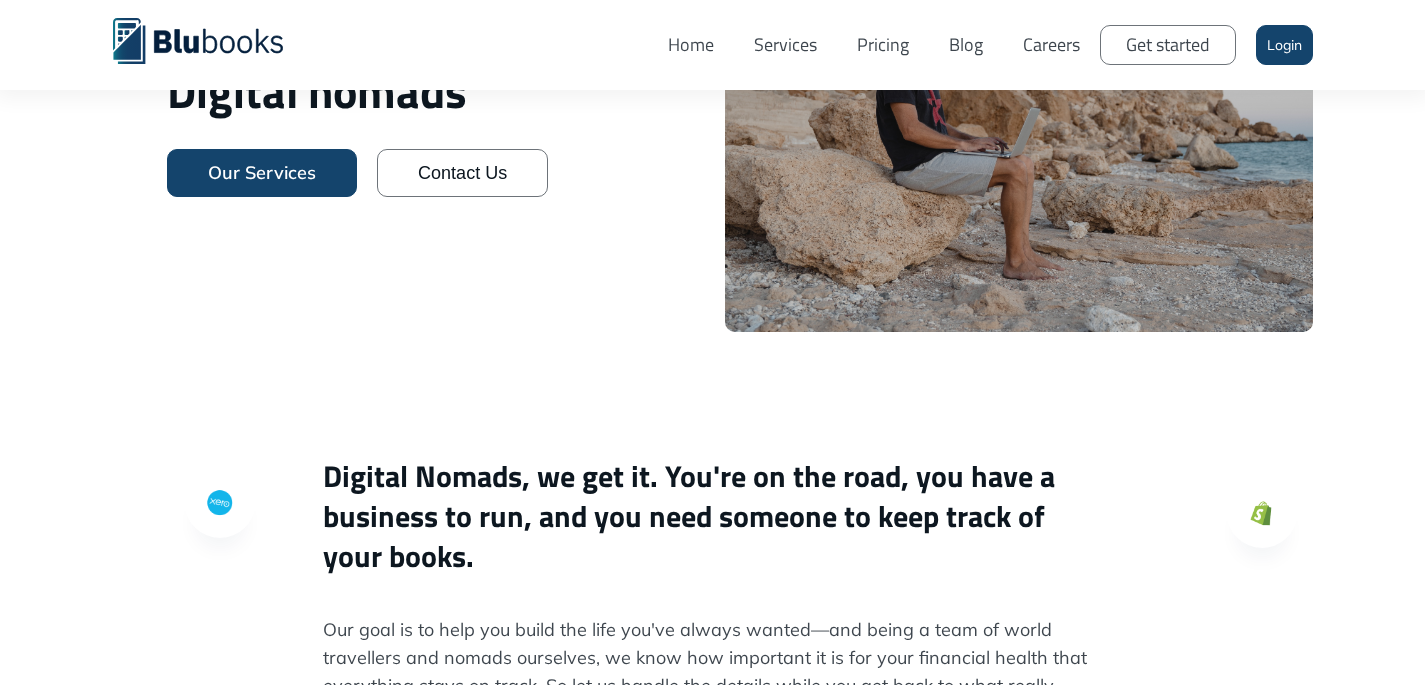 scroll, scrollTop: 0, scrollLeft: 0, axis: both 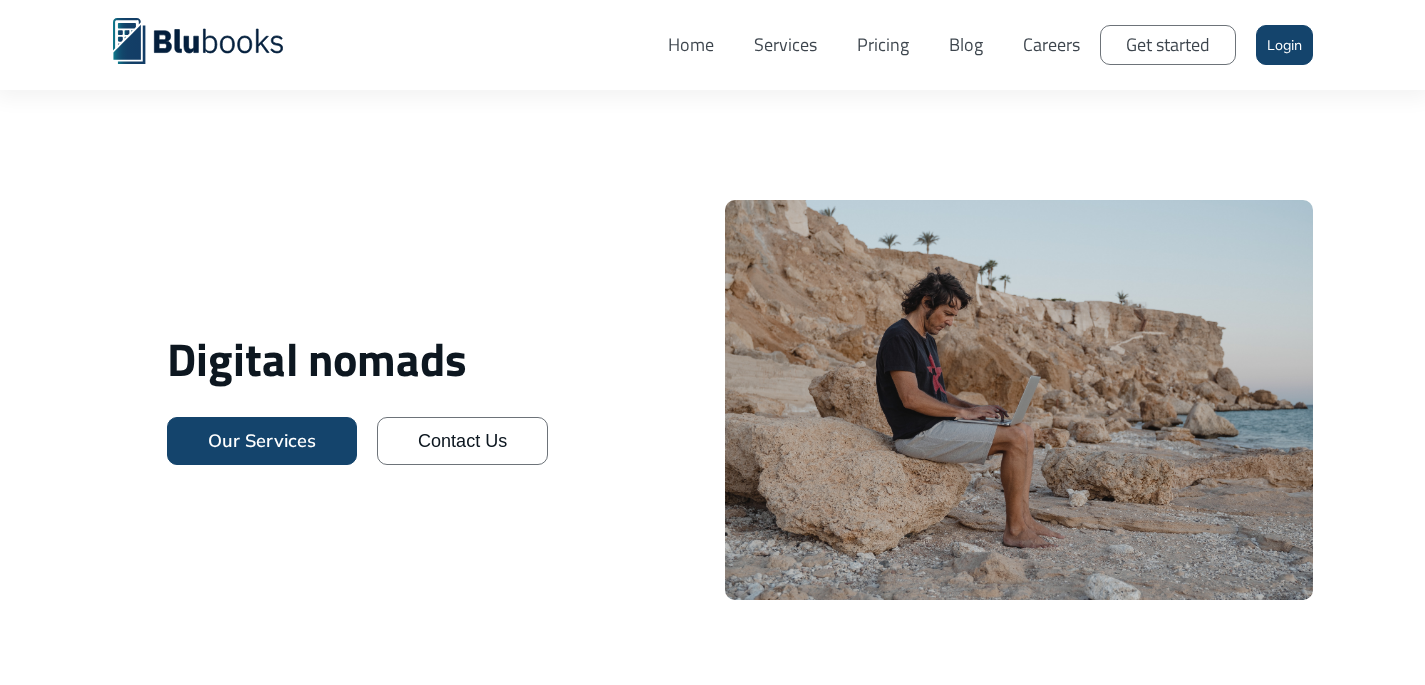click on "Careers" at bounding box center (1051, 45) 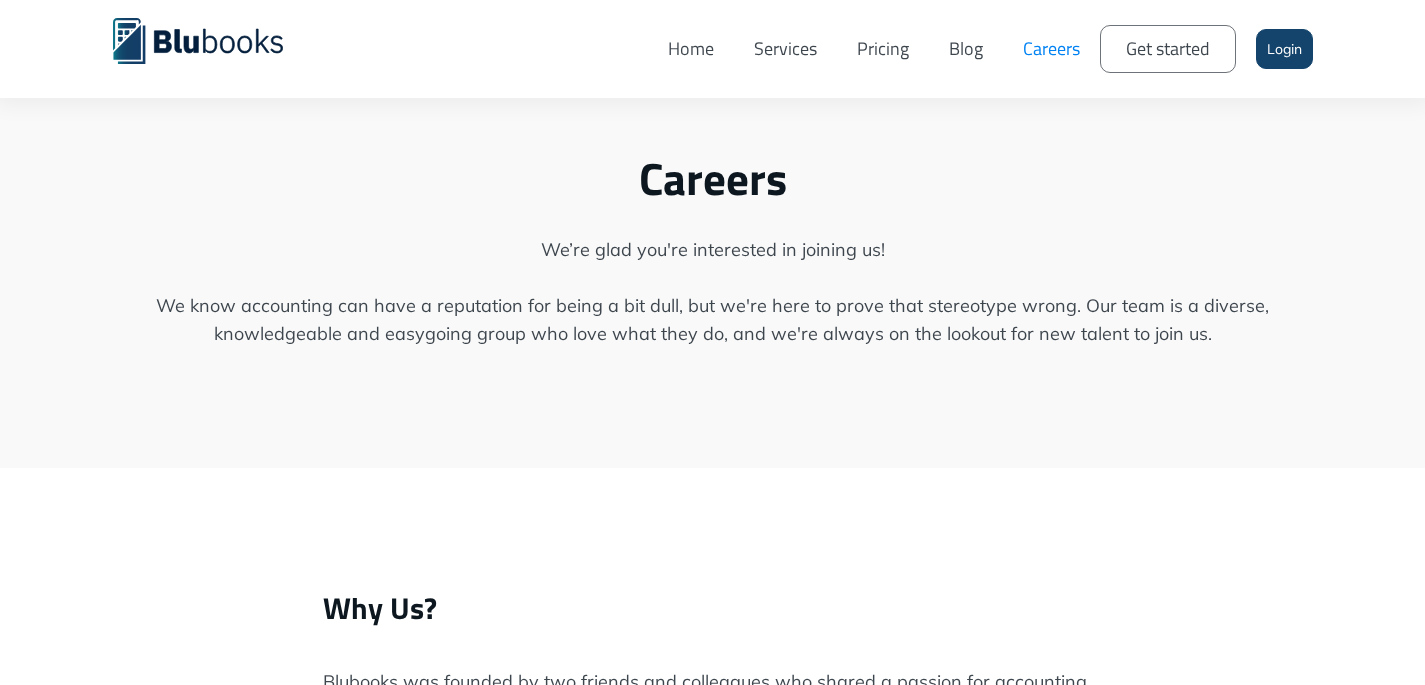 scroll, scrollTop: 53, scrollLeft: 0, axis: vertical 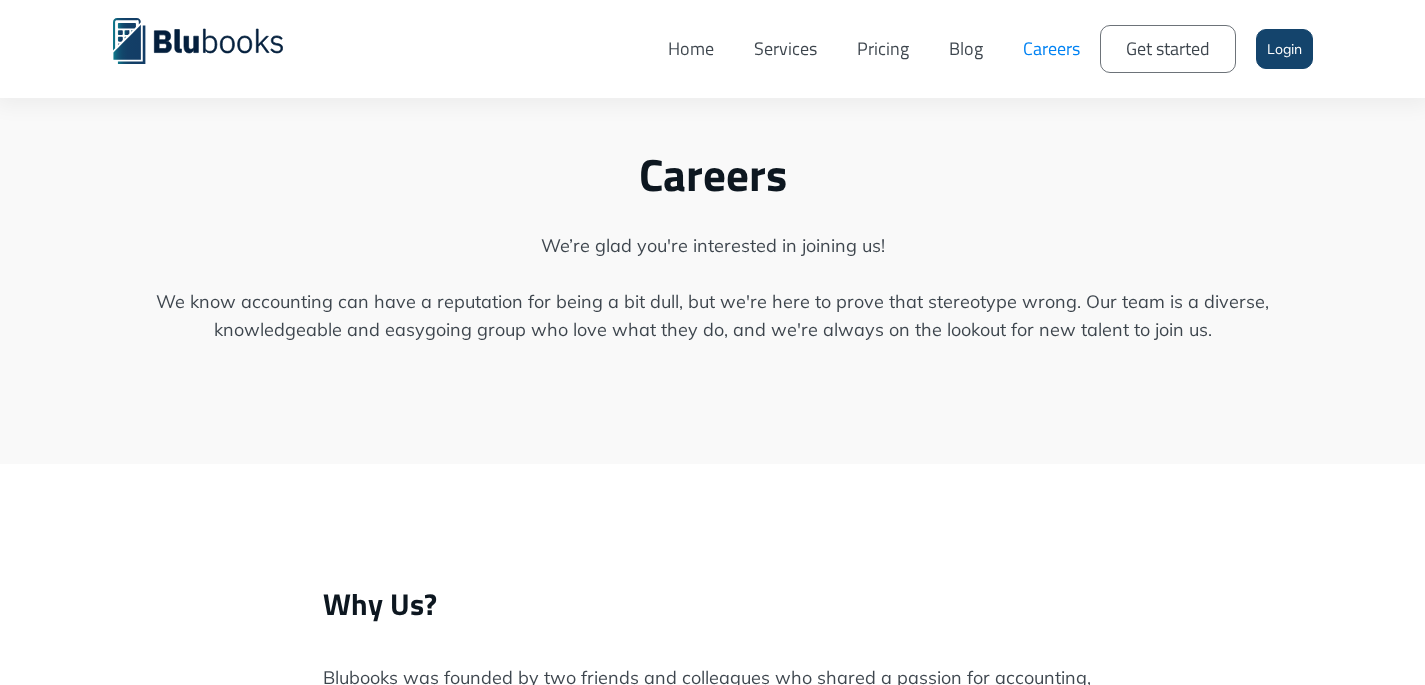 click on "Home" at bounding box center (691, 49) 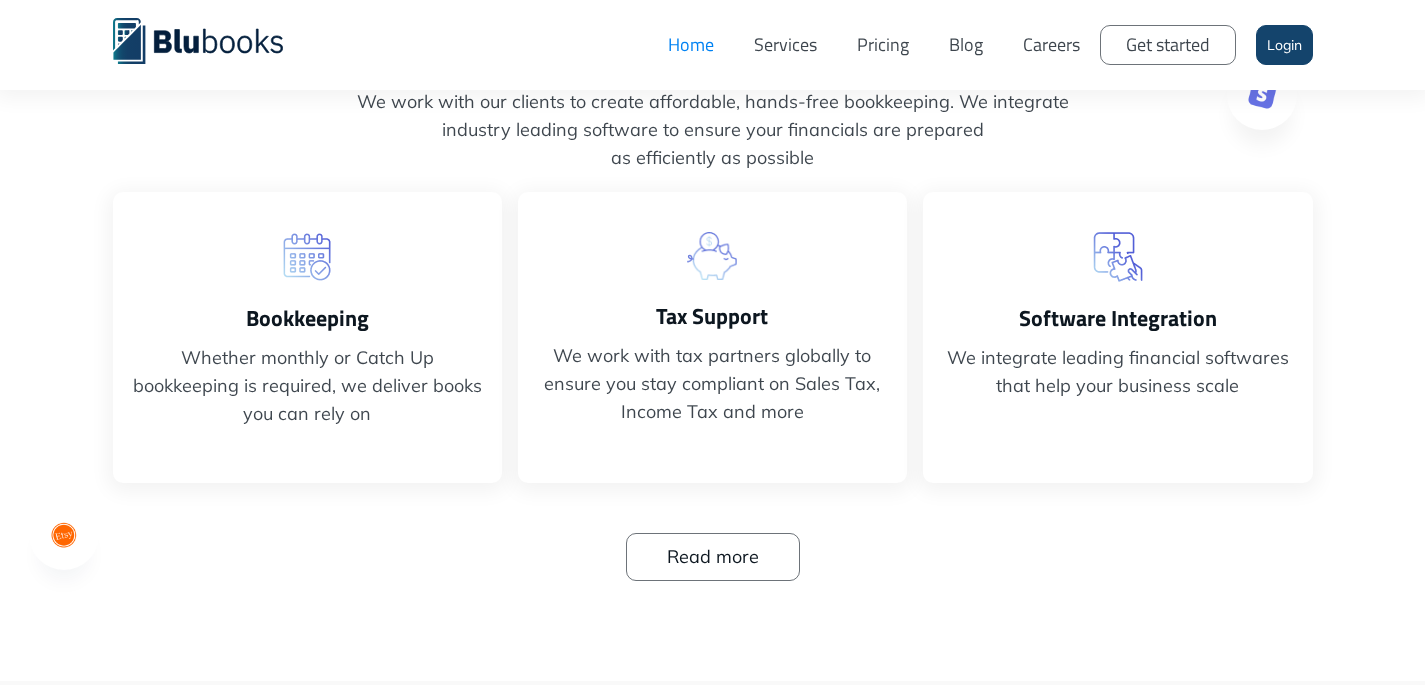 scroll, scrollTop: 263, scrollLeft: 0, axis: vertical 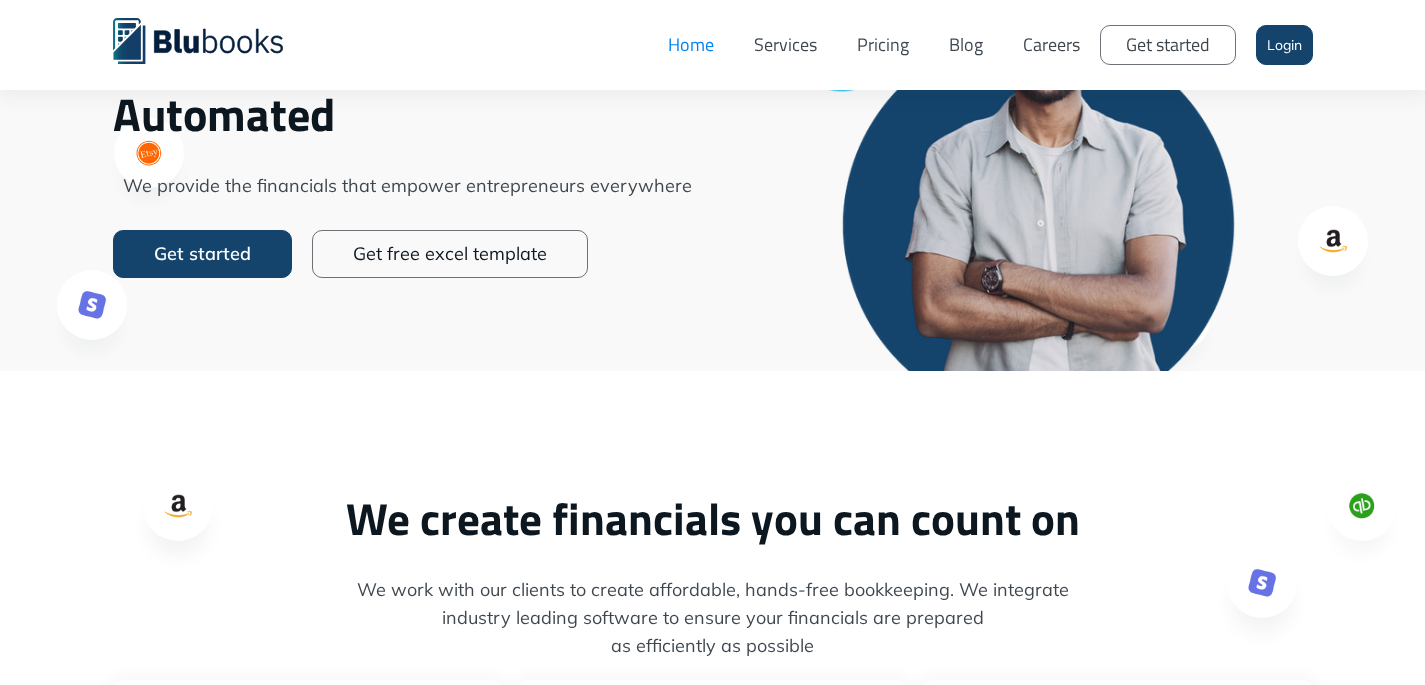 click on "Careers" at bounding box center (1051, 45) 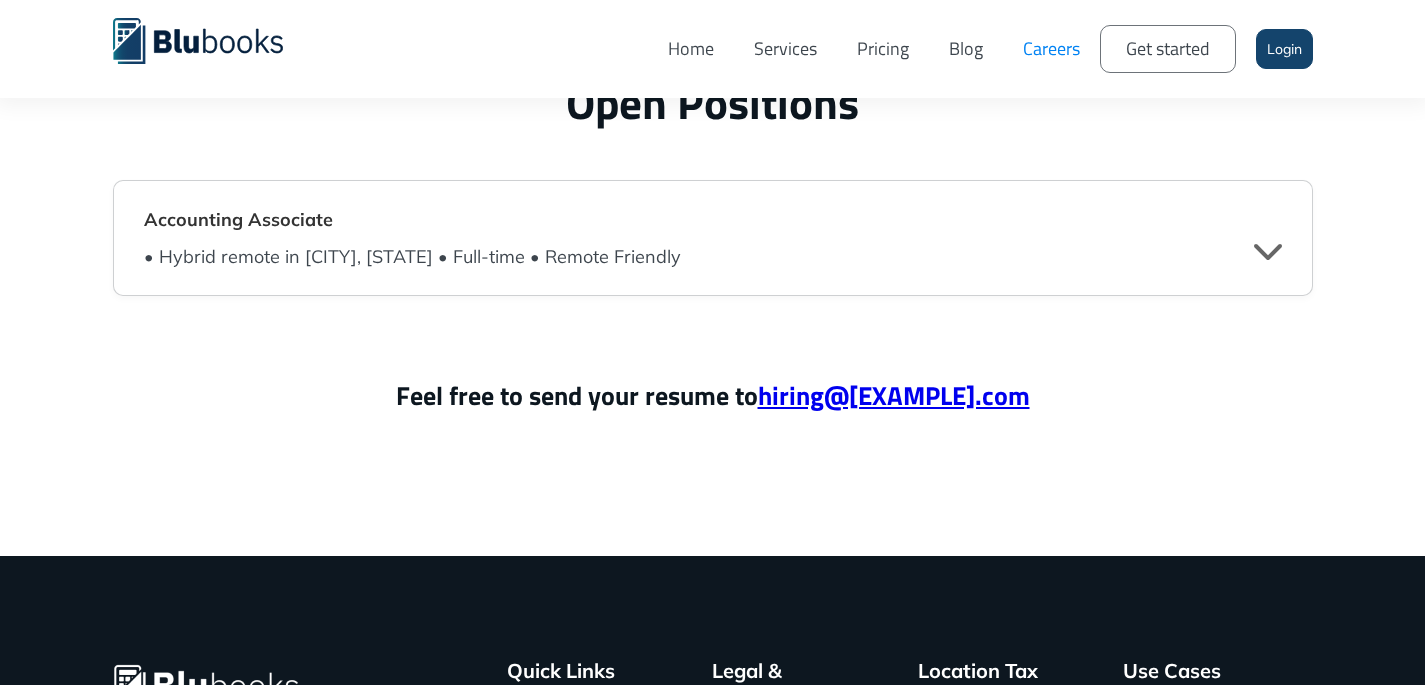 scroll, scrollTop: 4915, scrollLeft: 0, axis: vertical 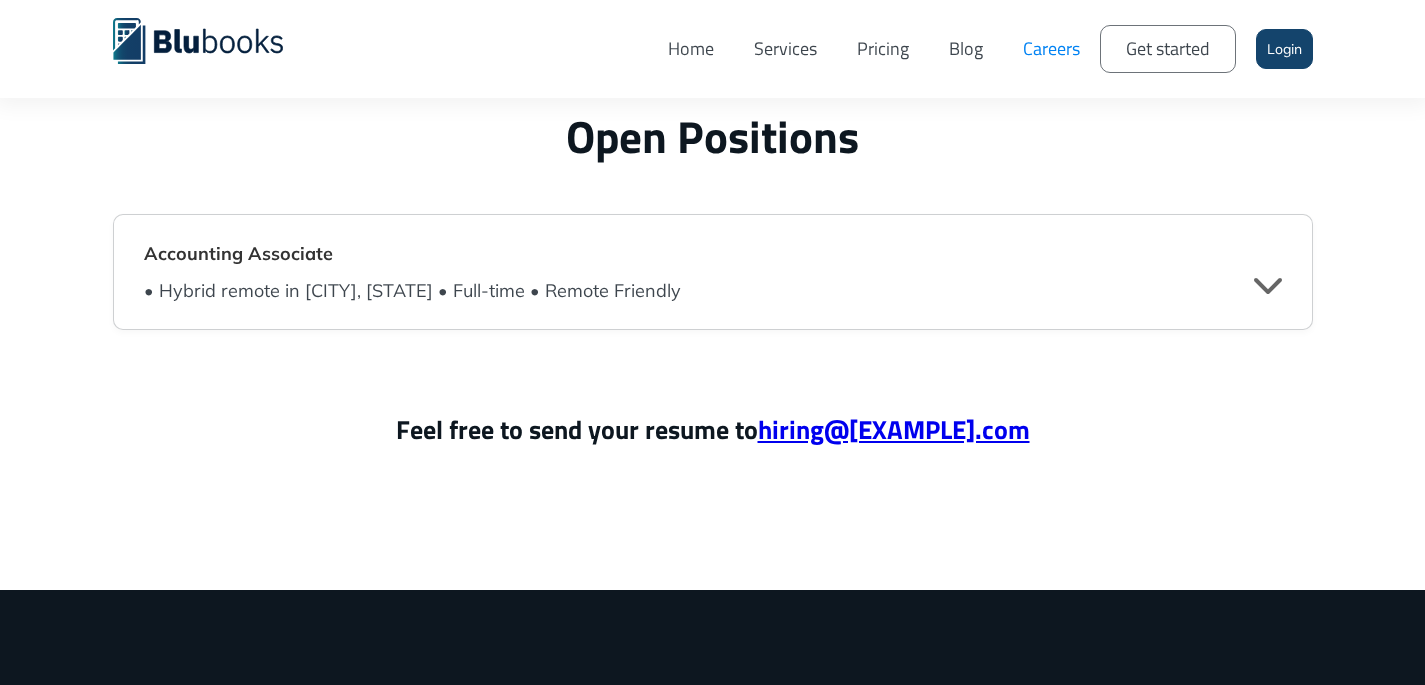 click on "" at bounding box center (1268, 284) 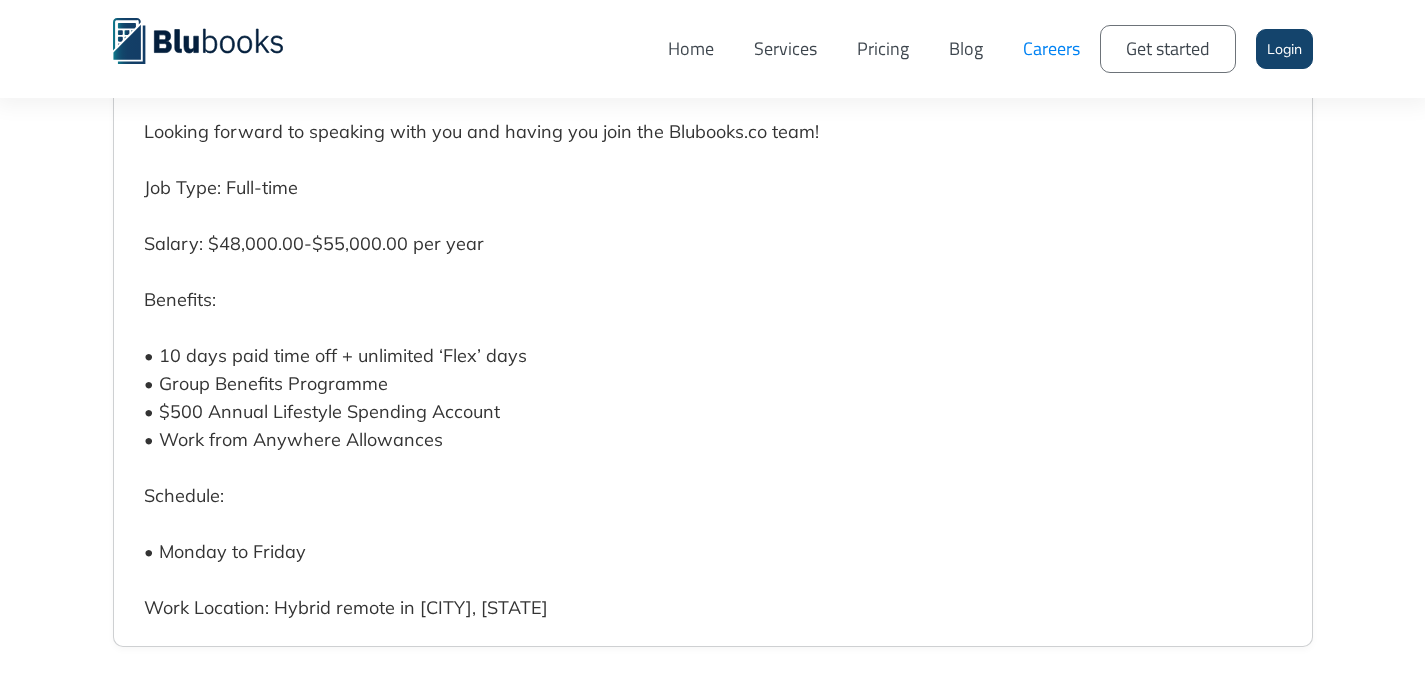 scroll, scrollTop: 5985, scrollLeft: 0, axis: vertical 